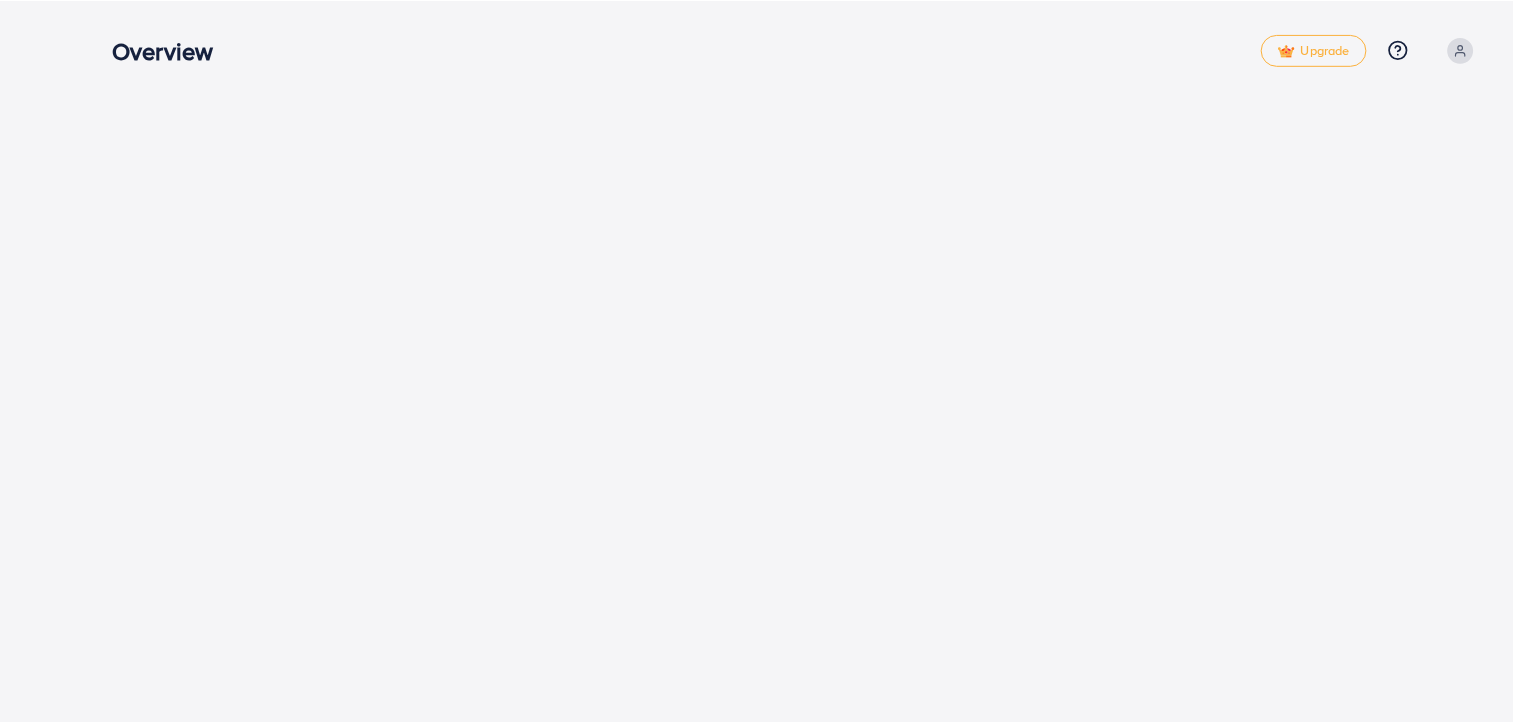 scroll, scrollTop: 0, scrollLeft: 0, axis: both 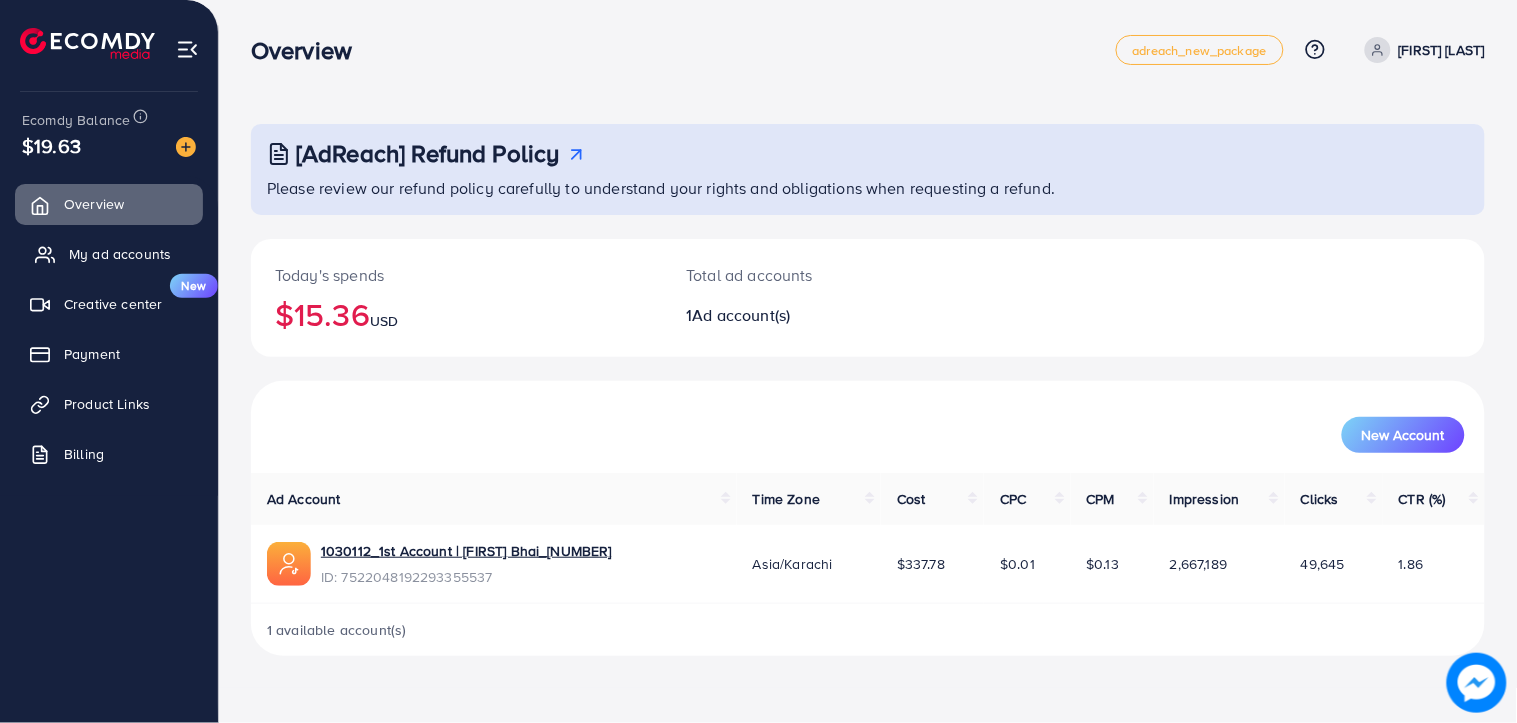click on "My ad accounts" at bounding box center [120, 254] 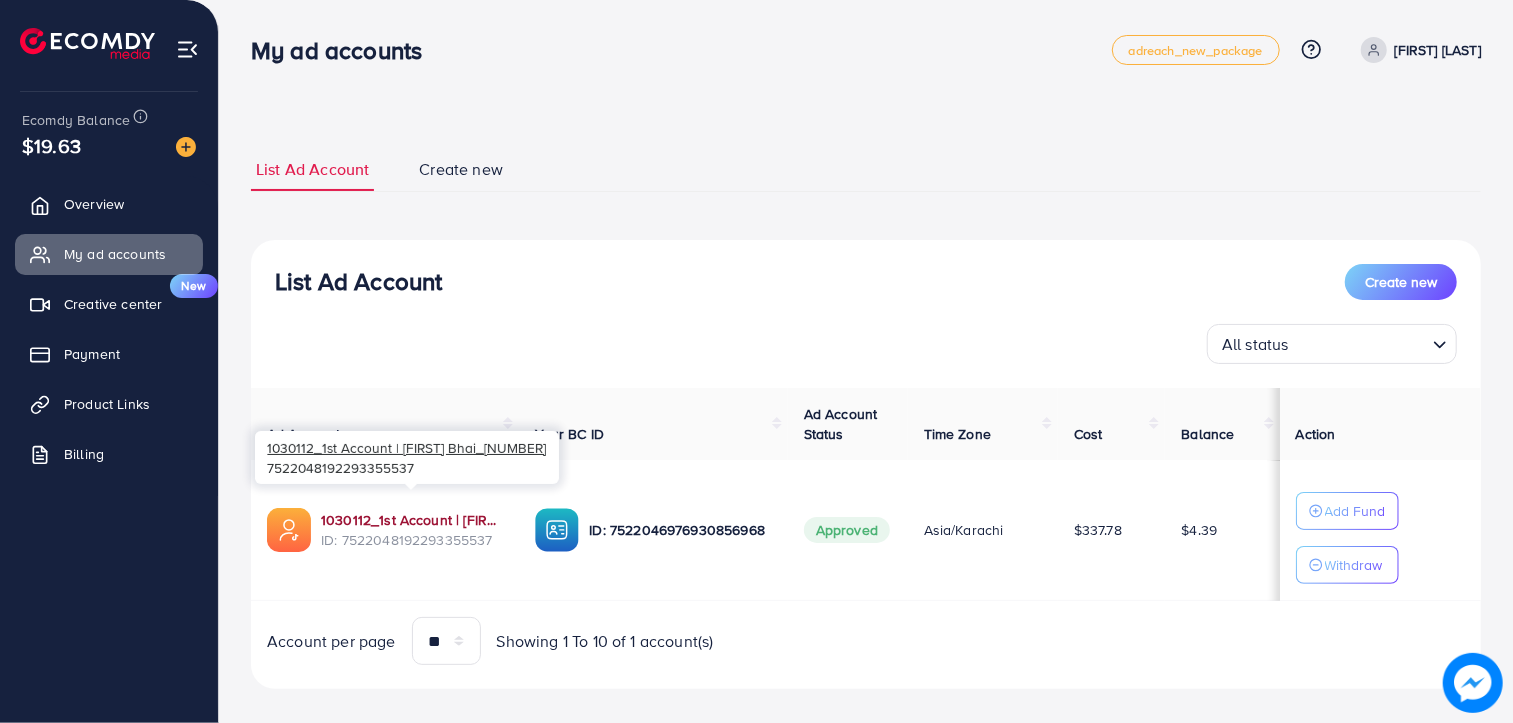 click on "1030112_1st Account | Zohaib Bhai_1751363330022" at bounding box center [412, 520] 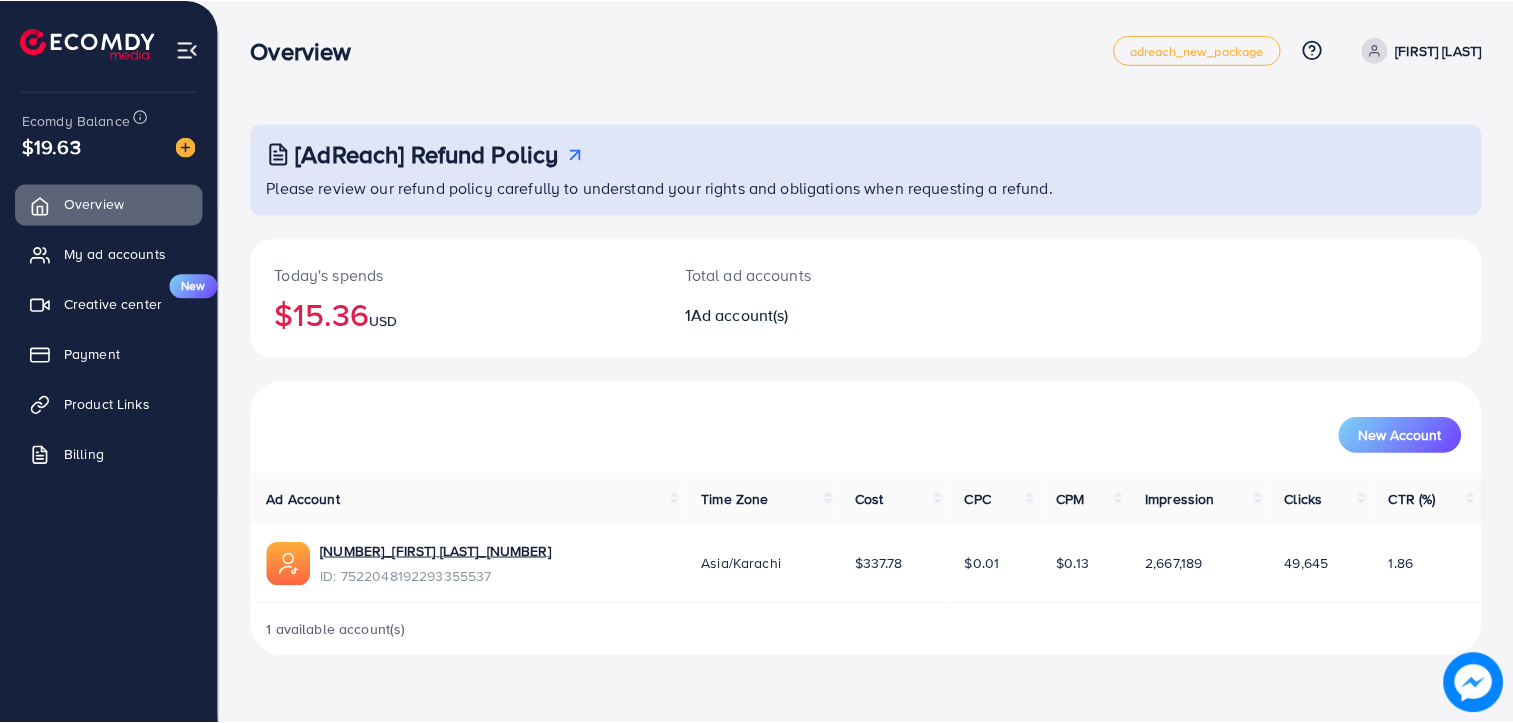 scroll, scrollTop: 0, scrollLeft: 0, axis: both 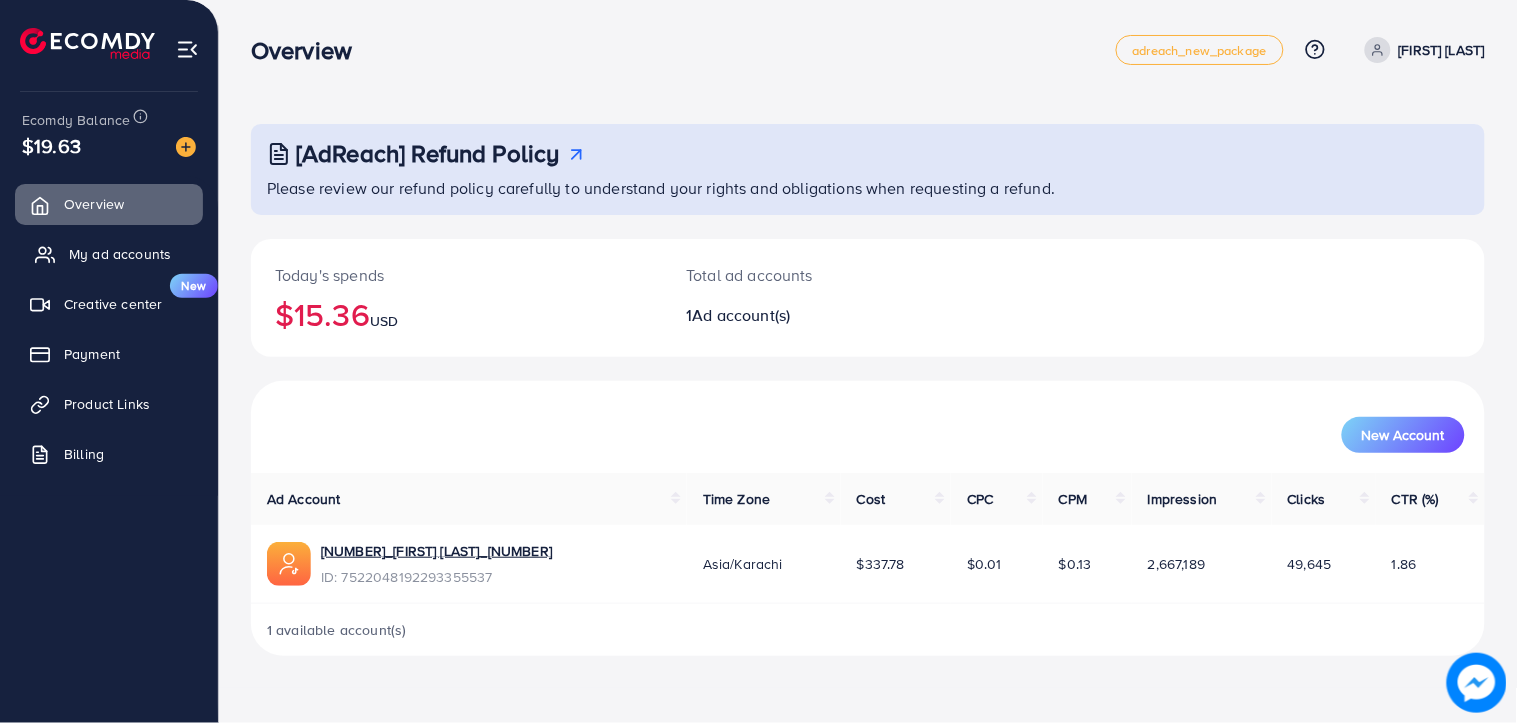 click on "My ad accounts" at bounding box center [109, 254] 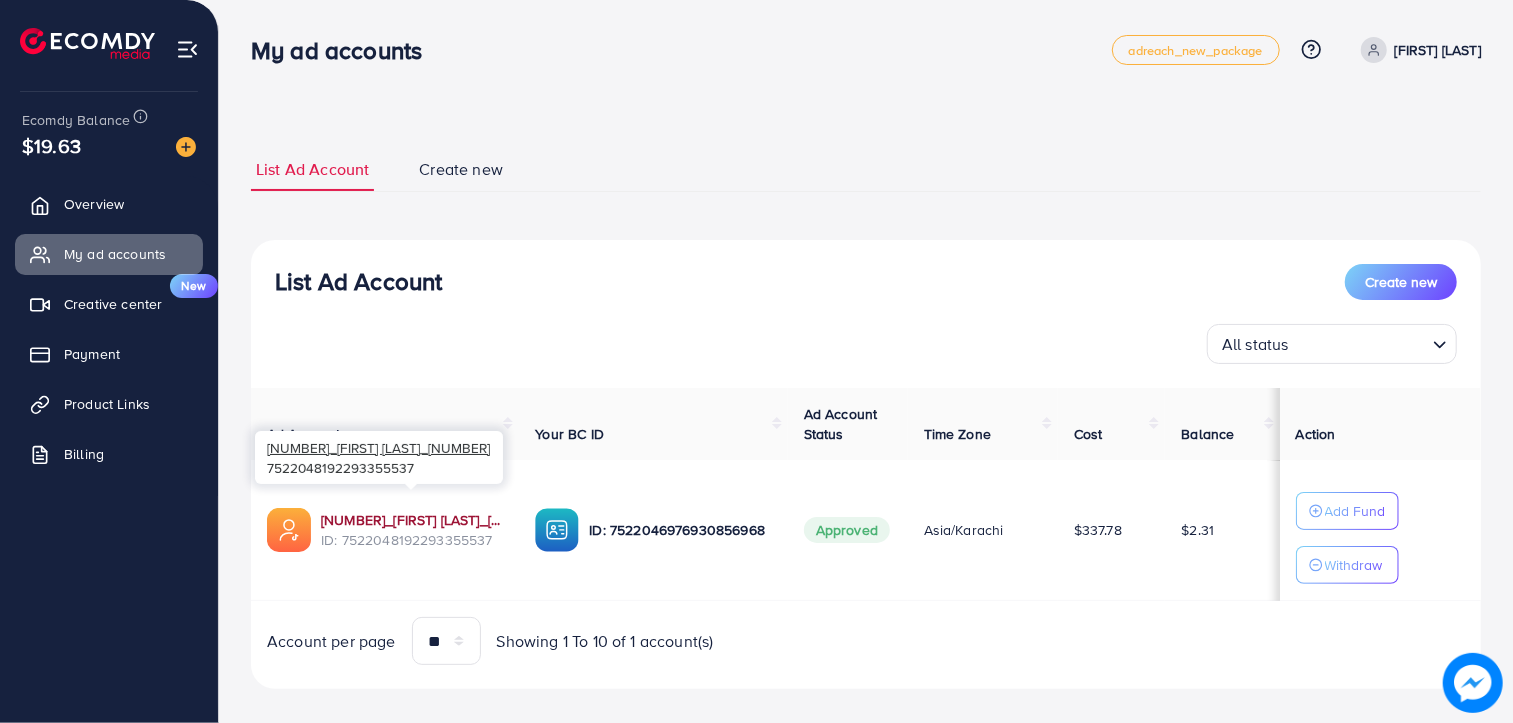 click on "[NUMBER]_[FIRST] [LAST]_[NUMBER]" at bounding box center [412, 520] 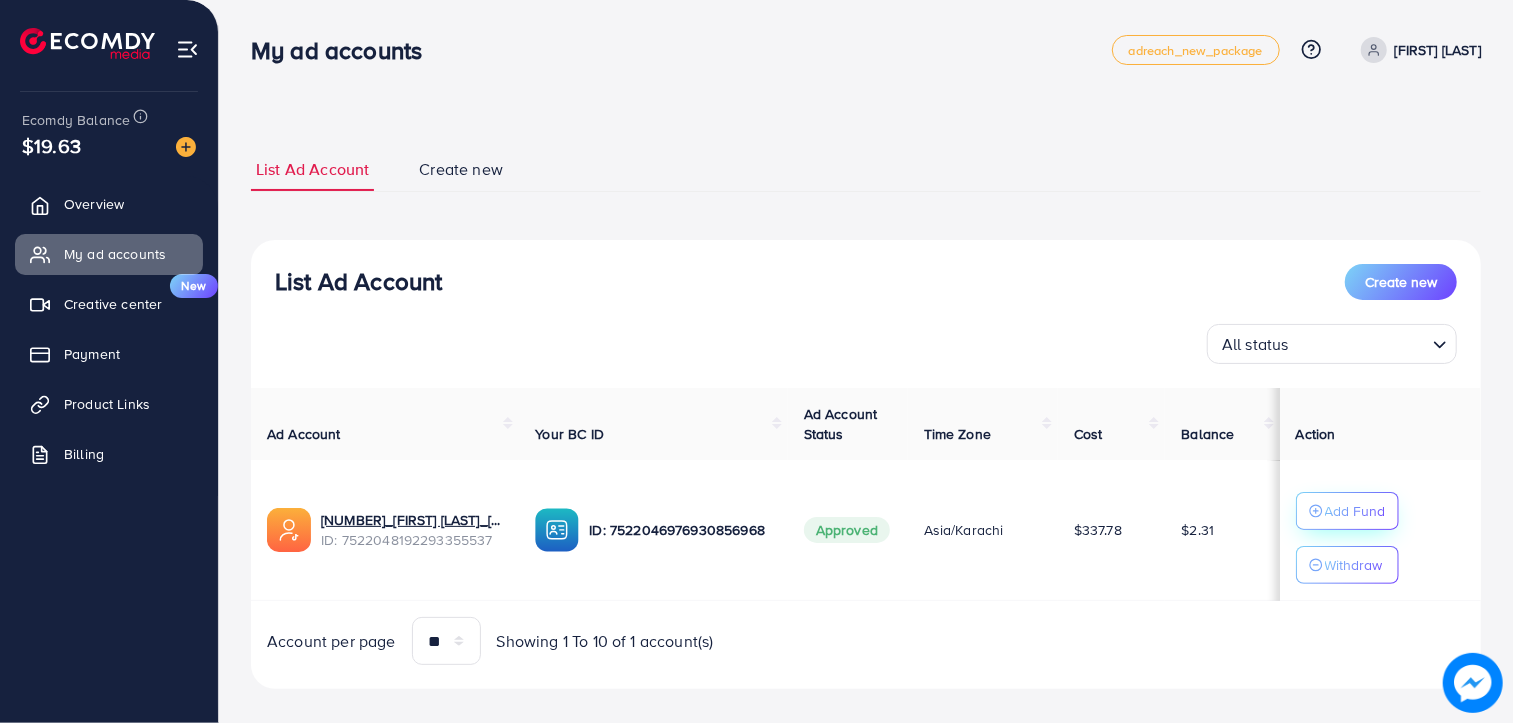 click on "Add Fund" at bounding box center (1355, 511) 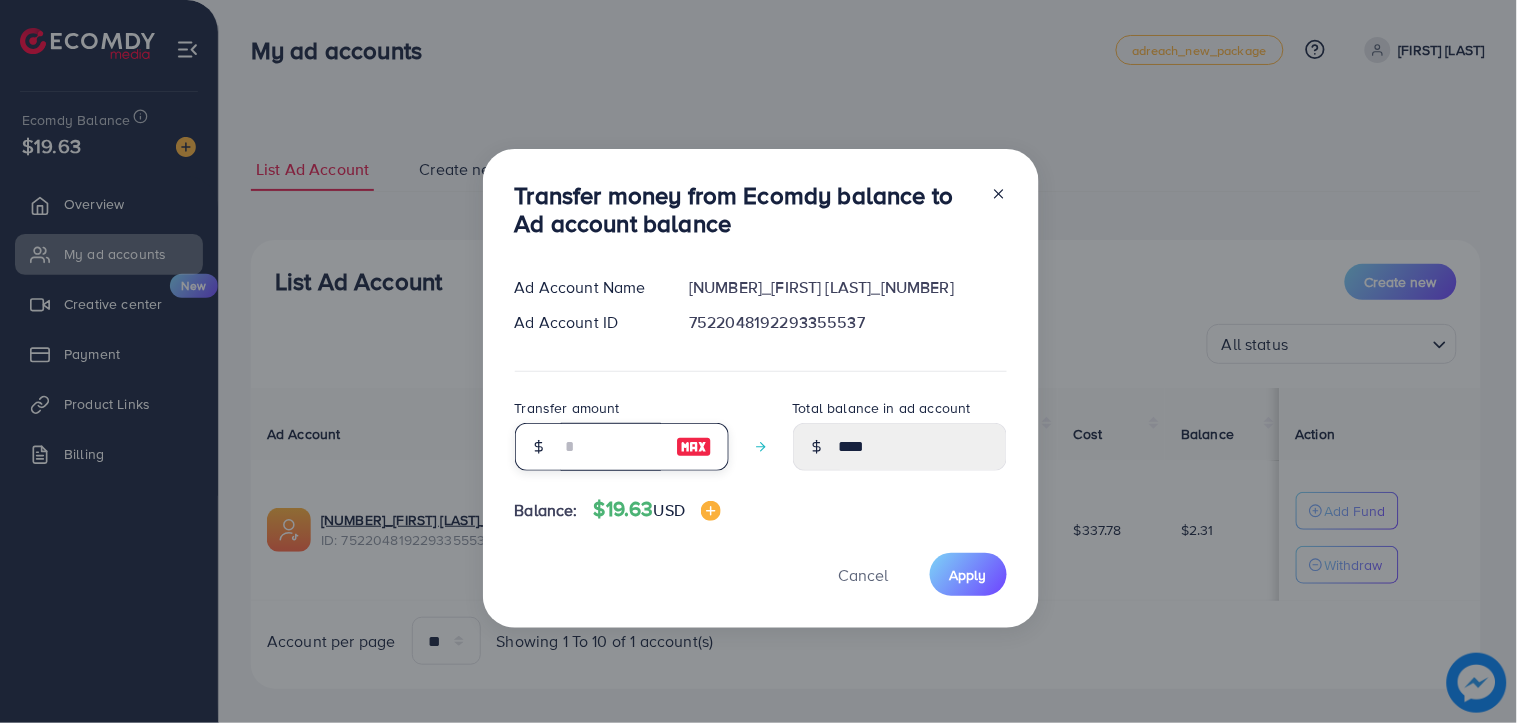 click at bounding box center (611, 447) 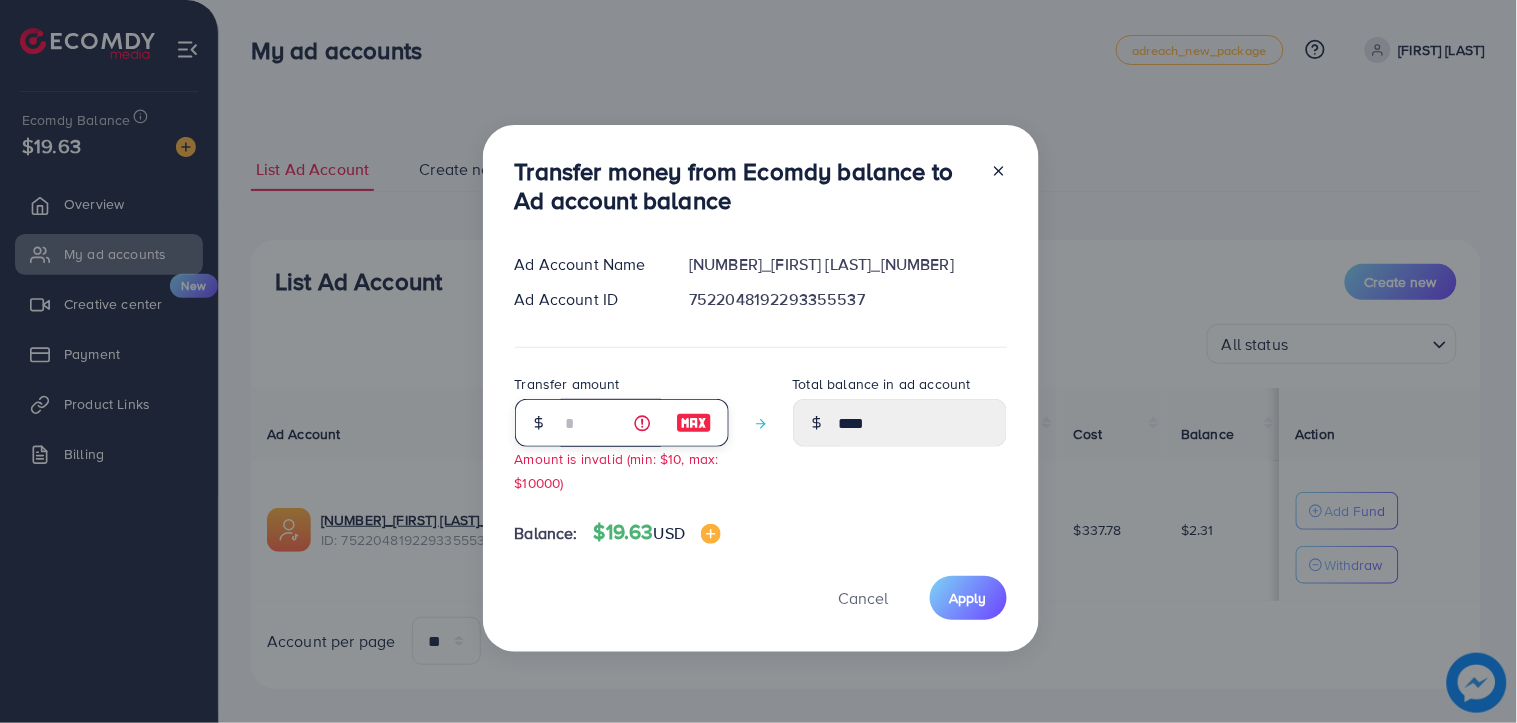 type on "****" 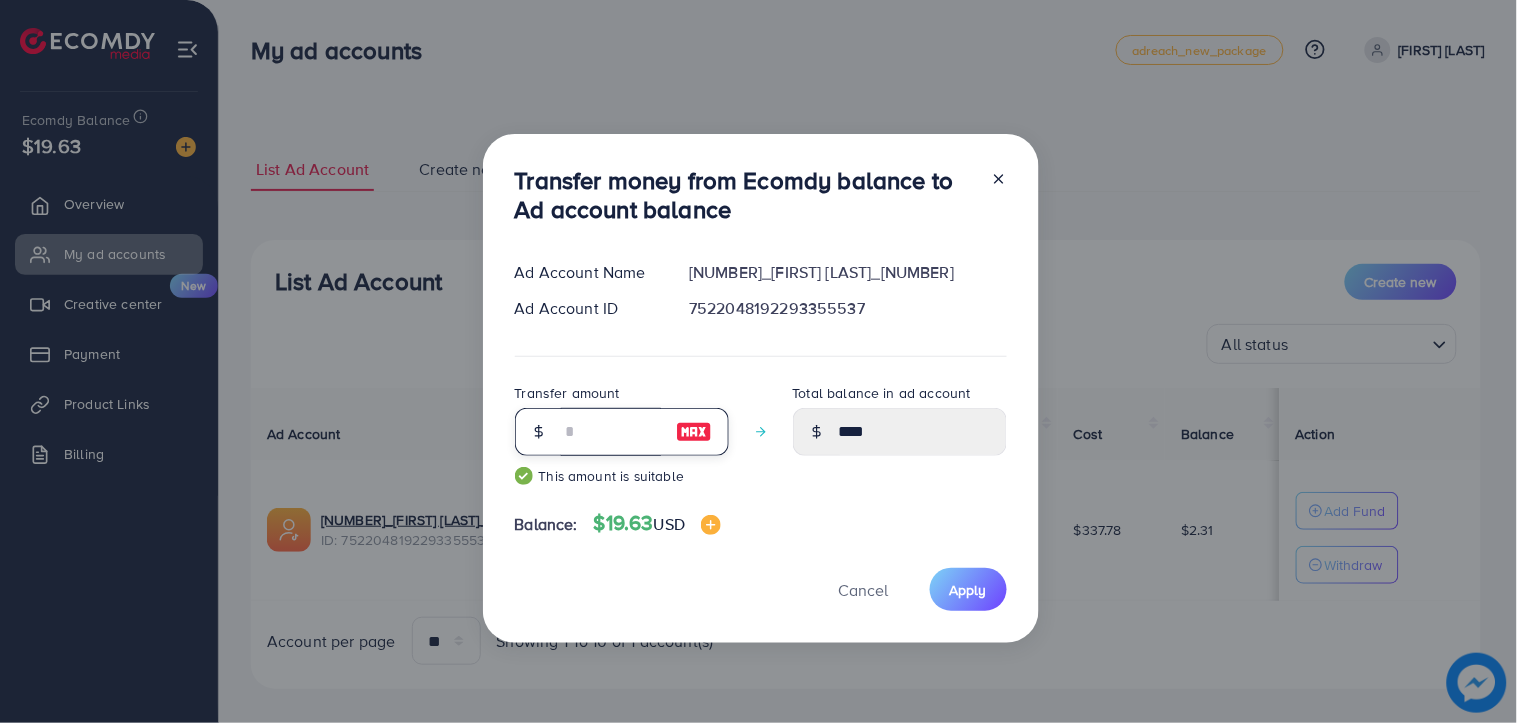 type on "*****" 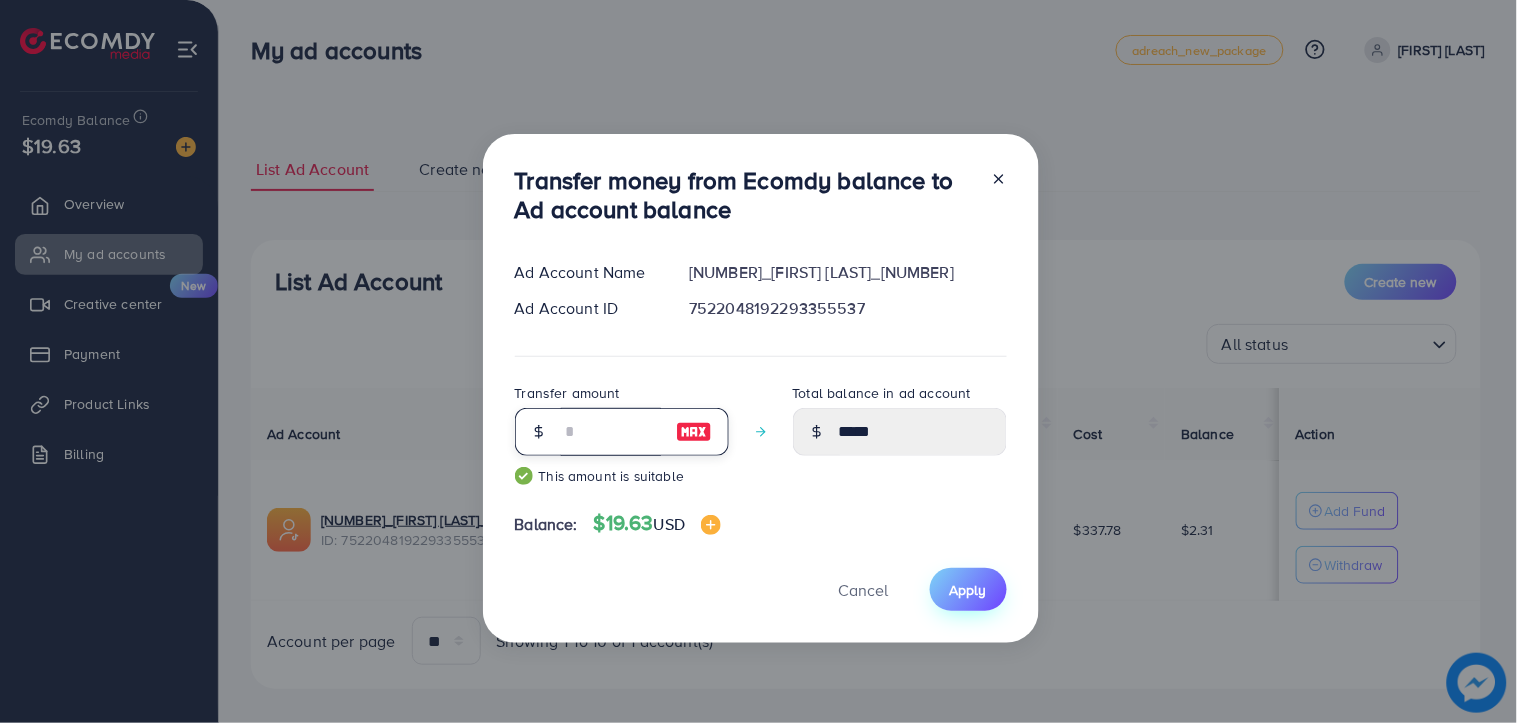 type on "**" 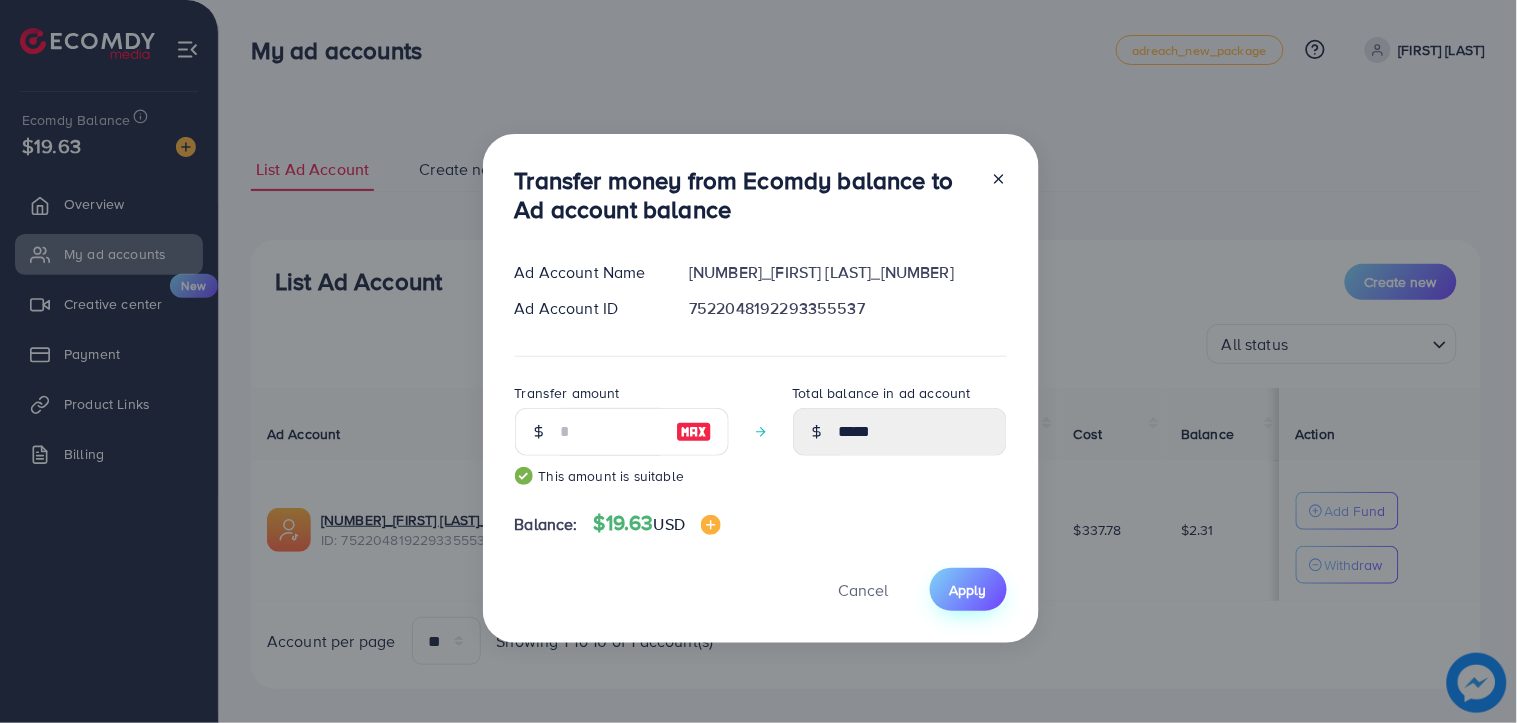 click on "Apply" at bounding box center [968, 590] 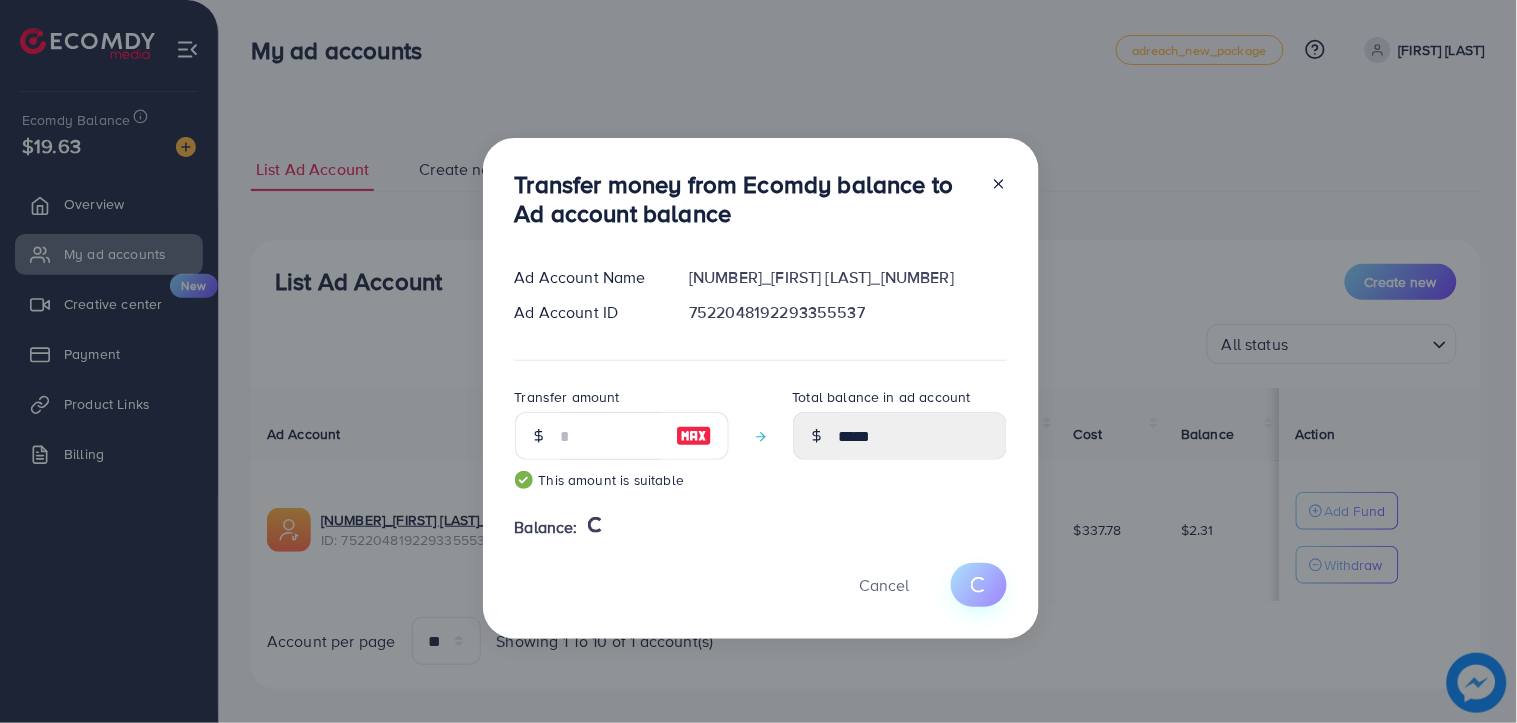 type 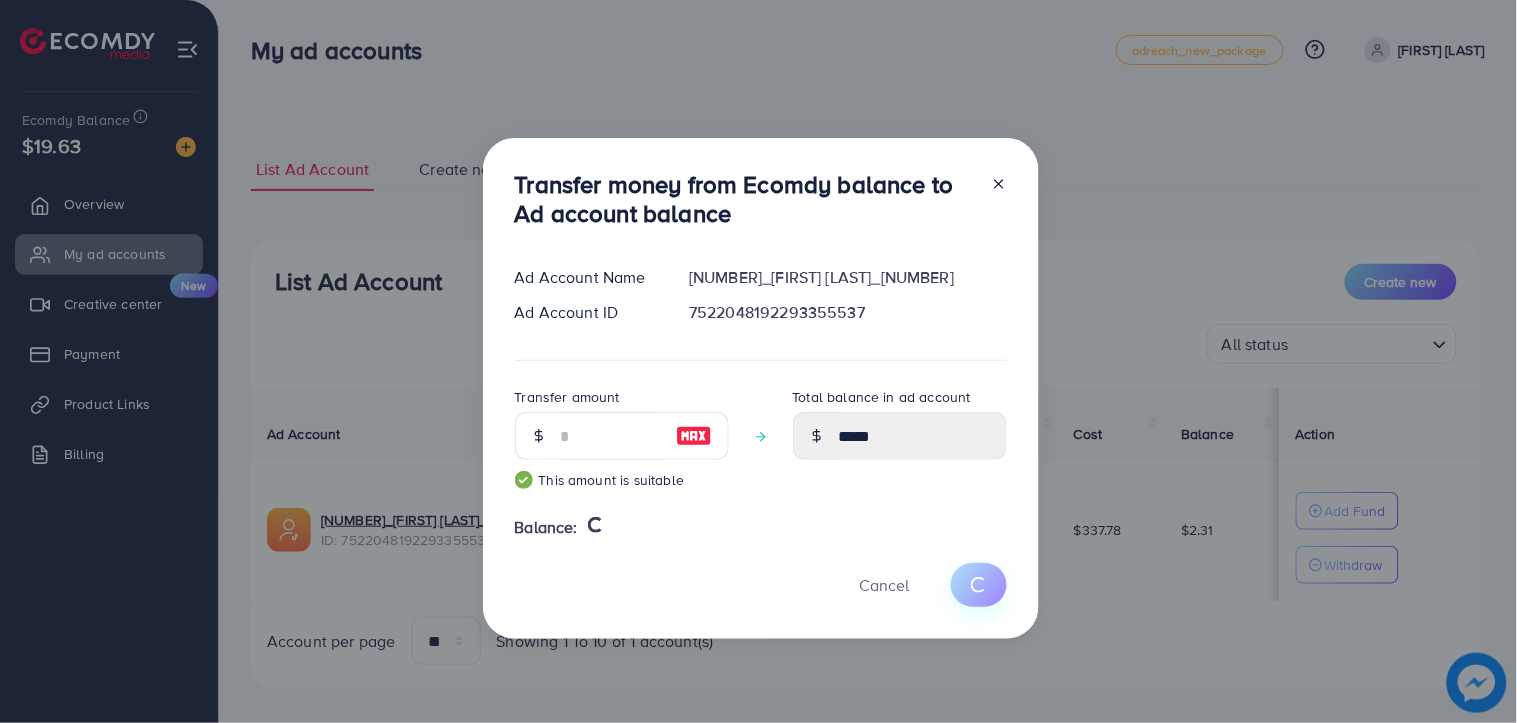 type on "****" 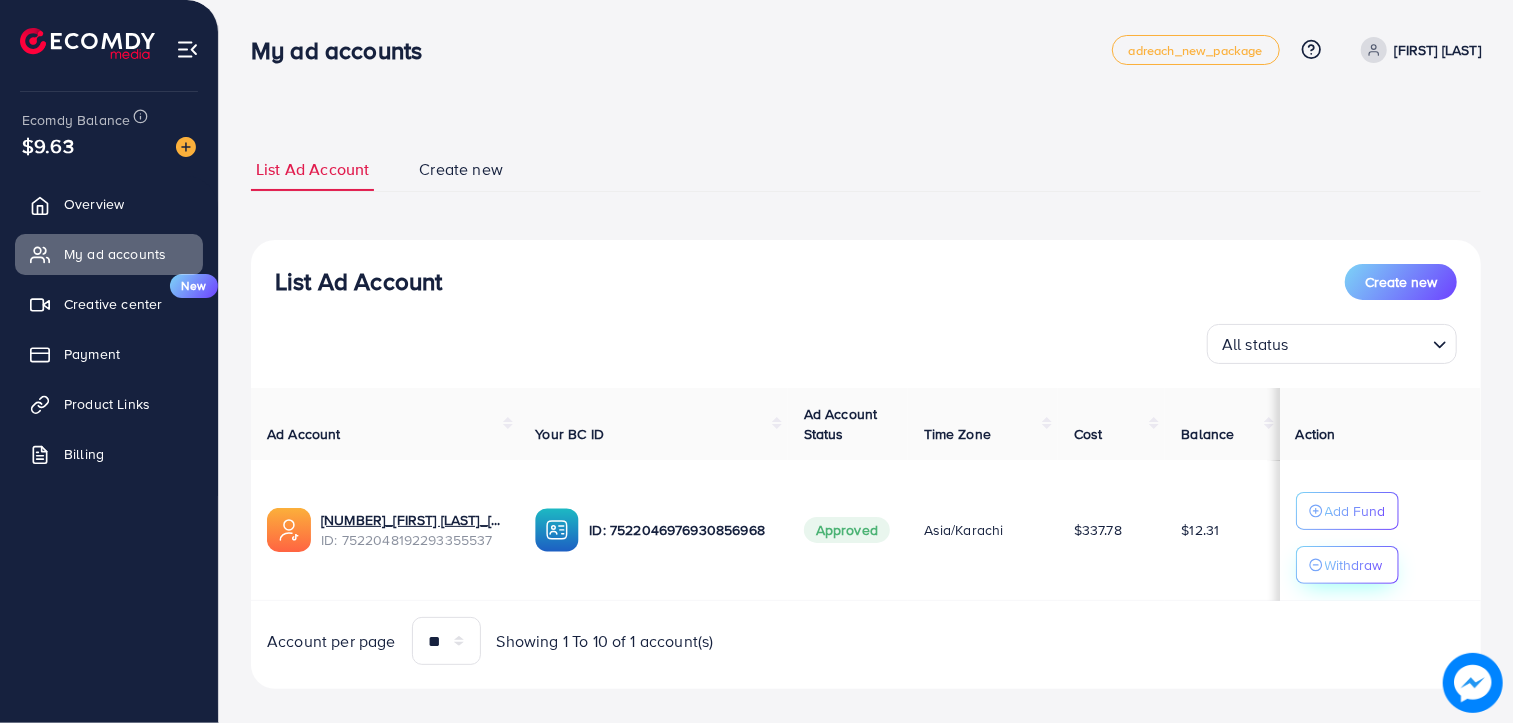 click on "Withdraw" at bounding box center (1354, 565) 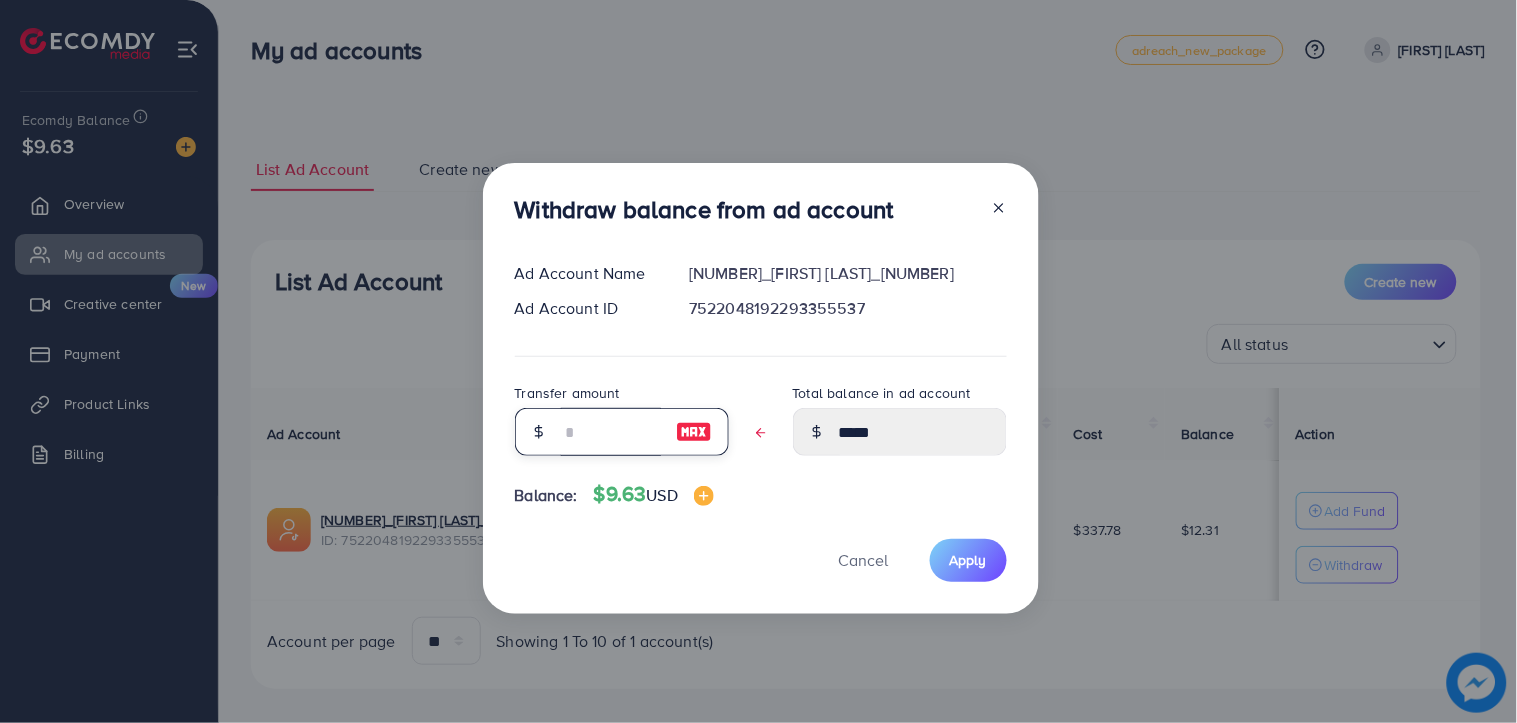click at bounding box center [611, 432] 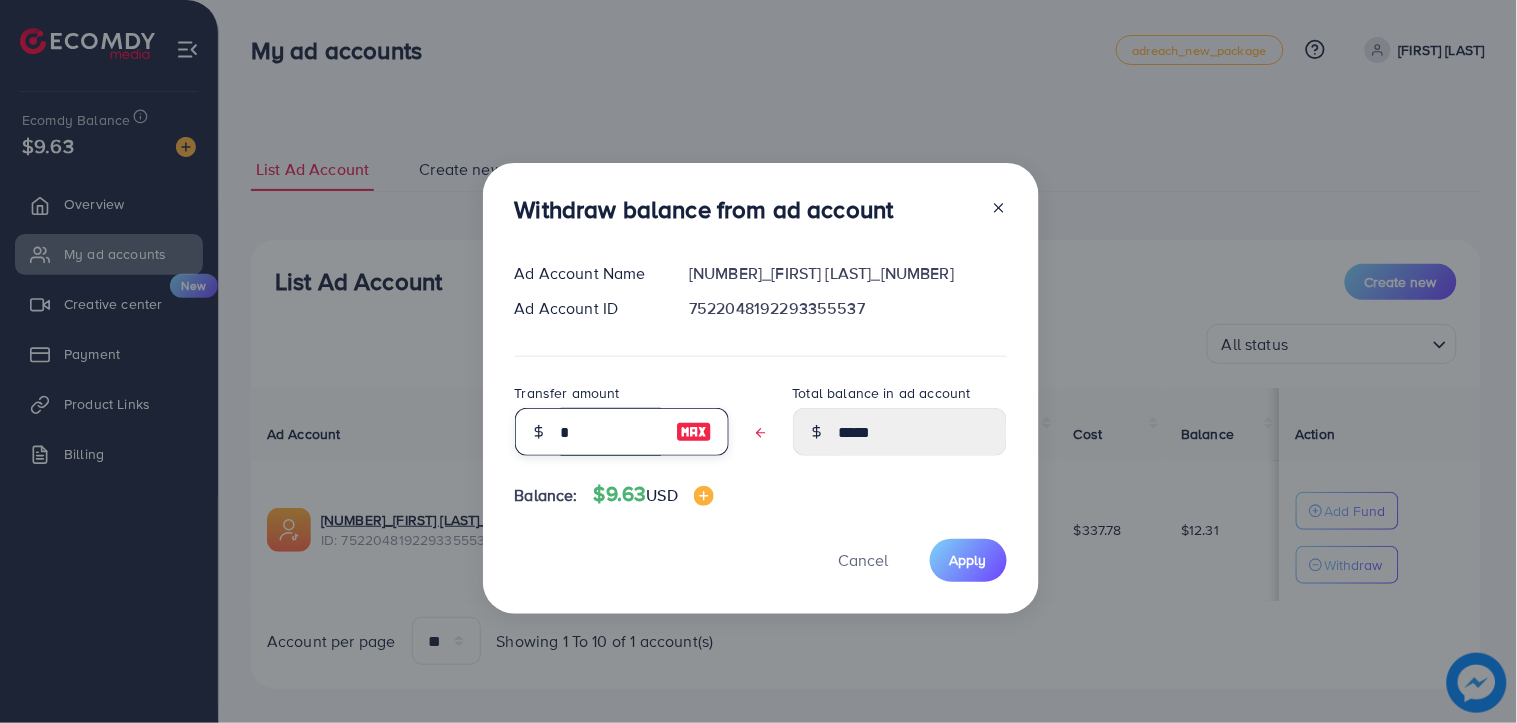 type on "****" 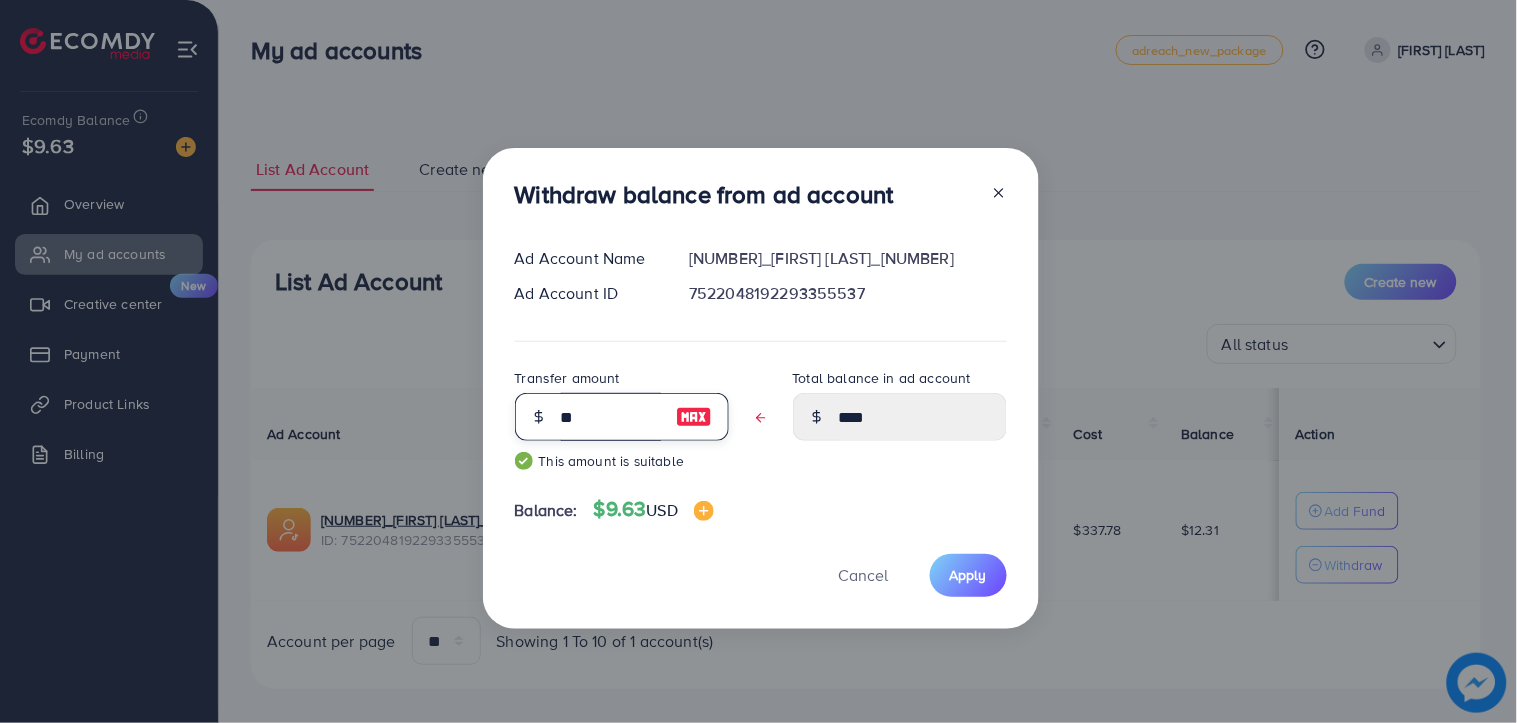 type on "*****" 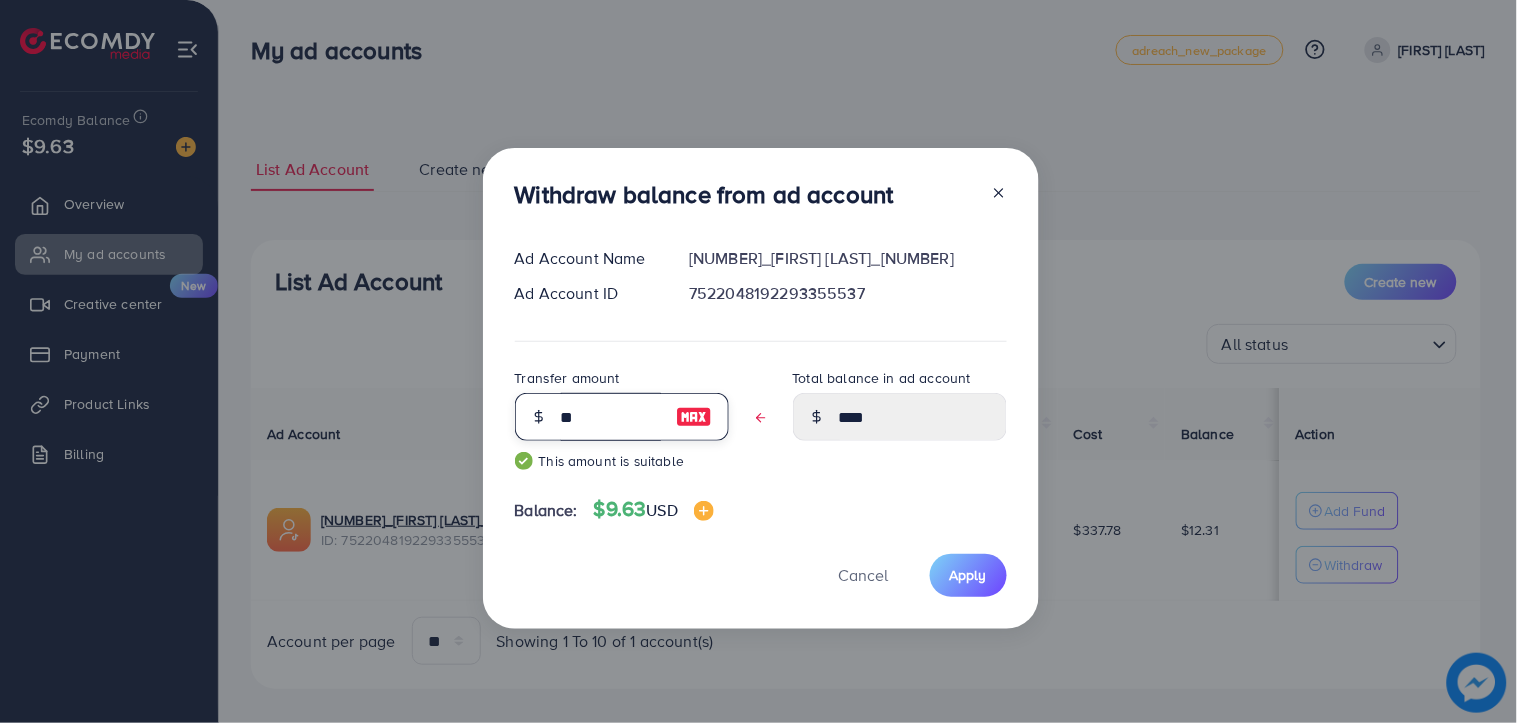 type on "*" 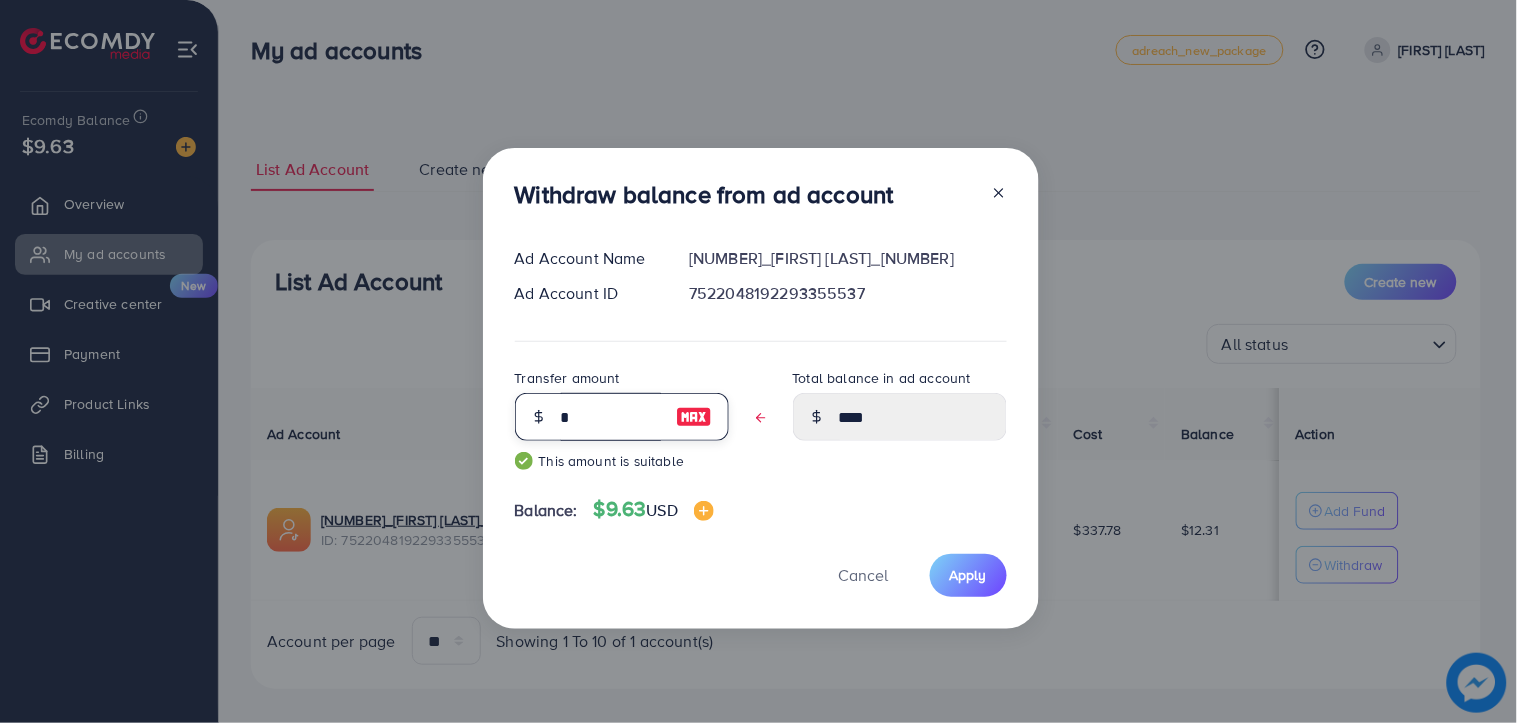 type 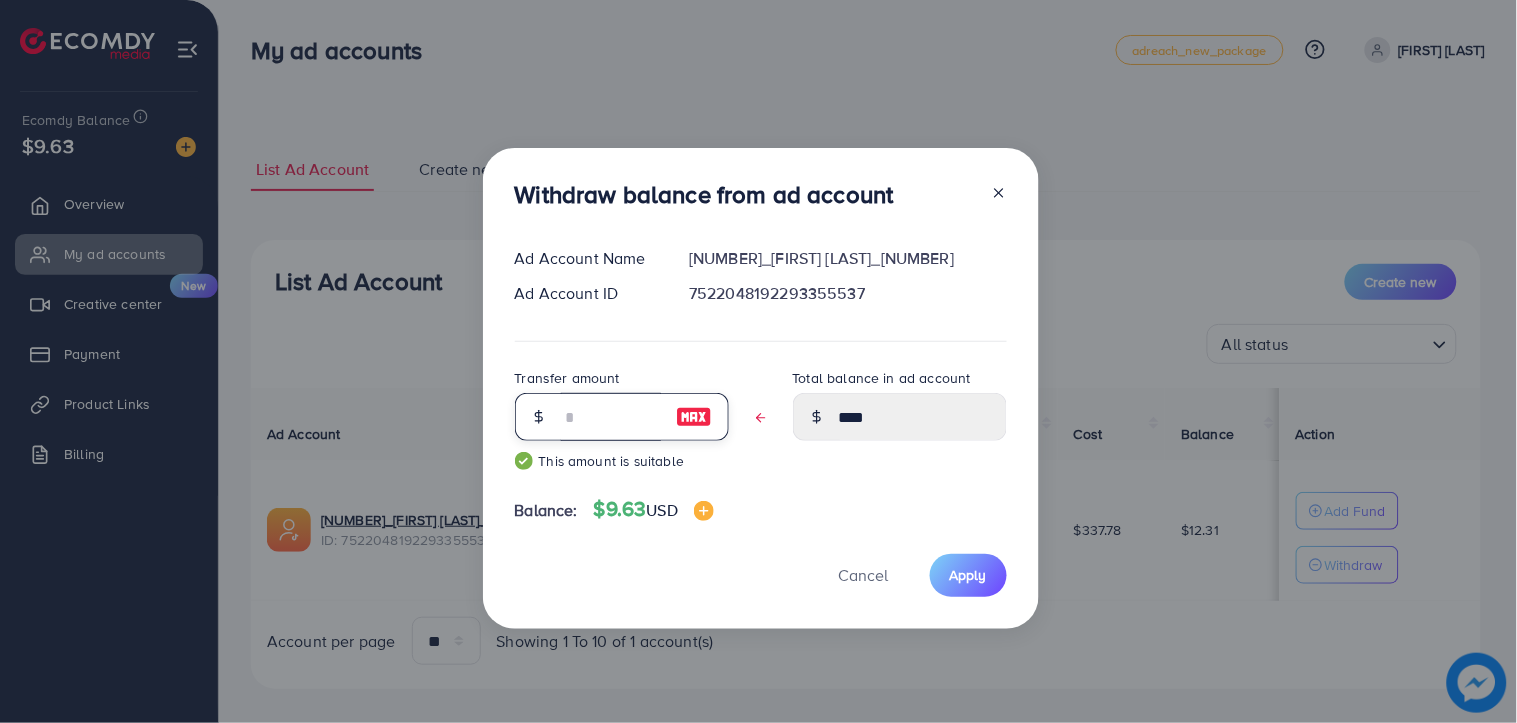type on "*****" 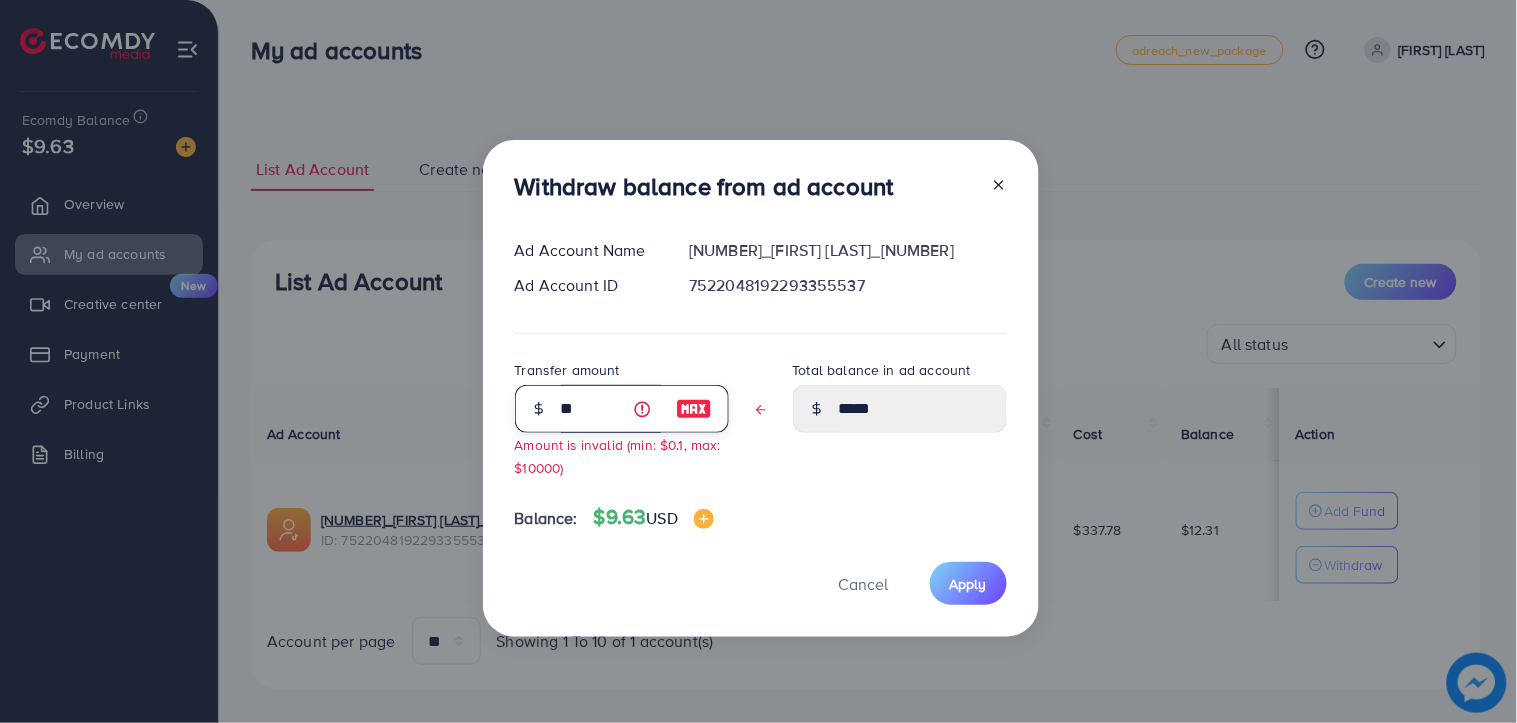 type on "***" 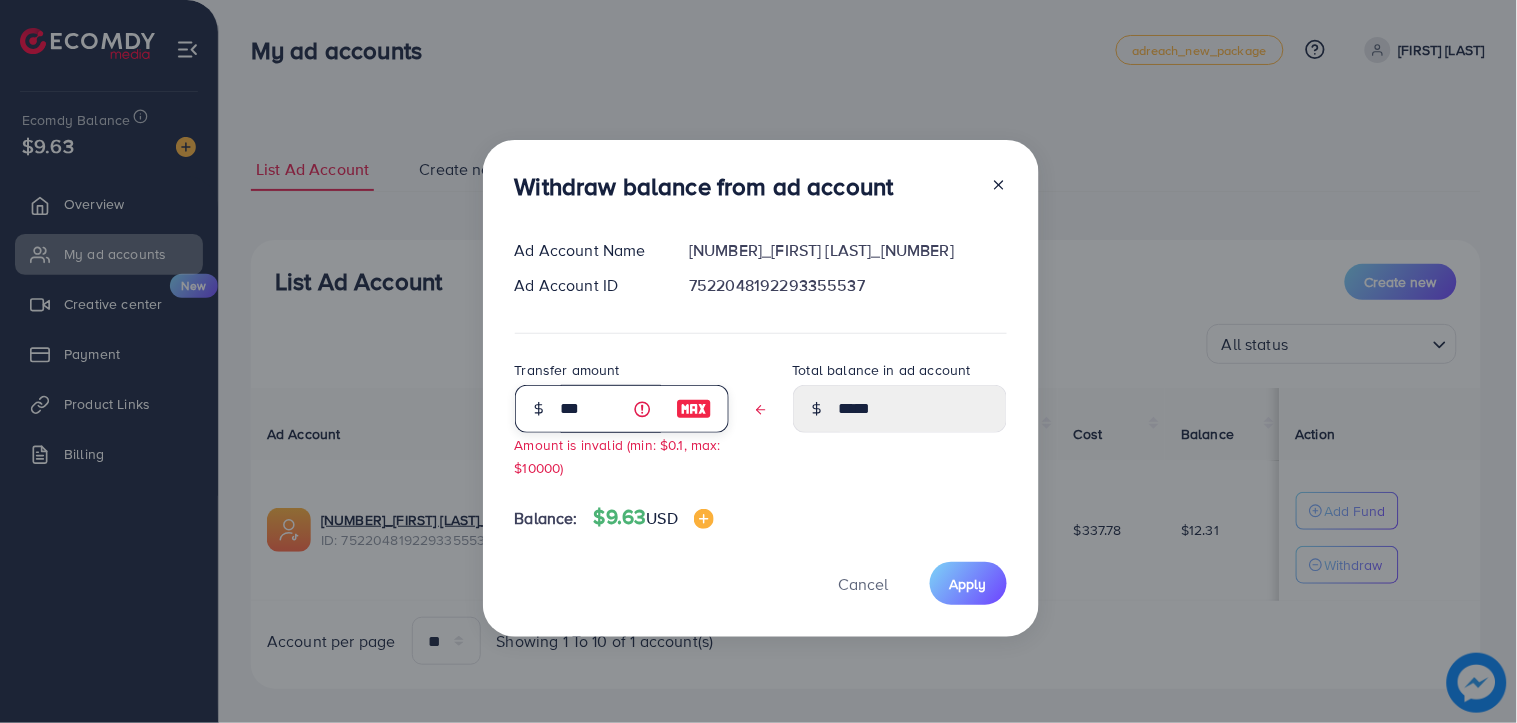 type on "*****" 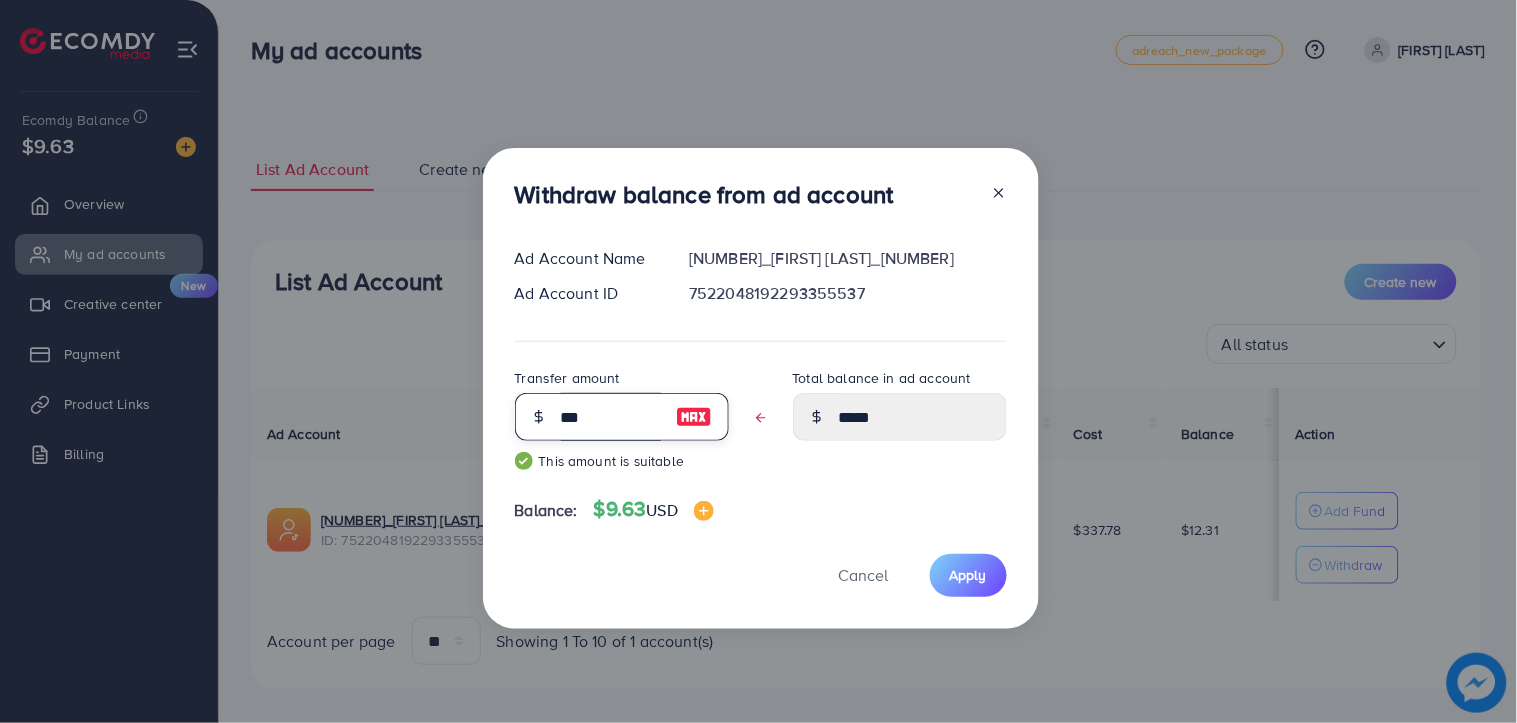 type on "****" 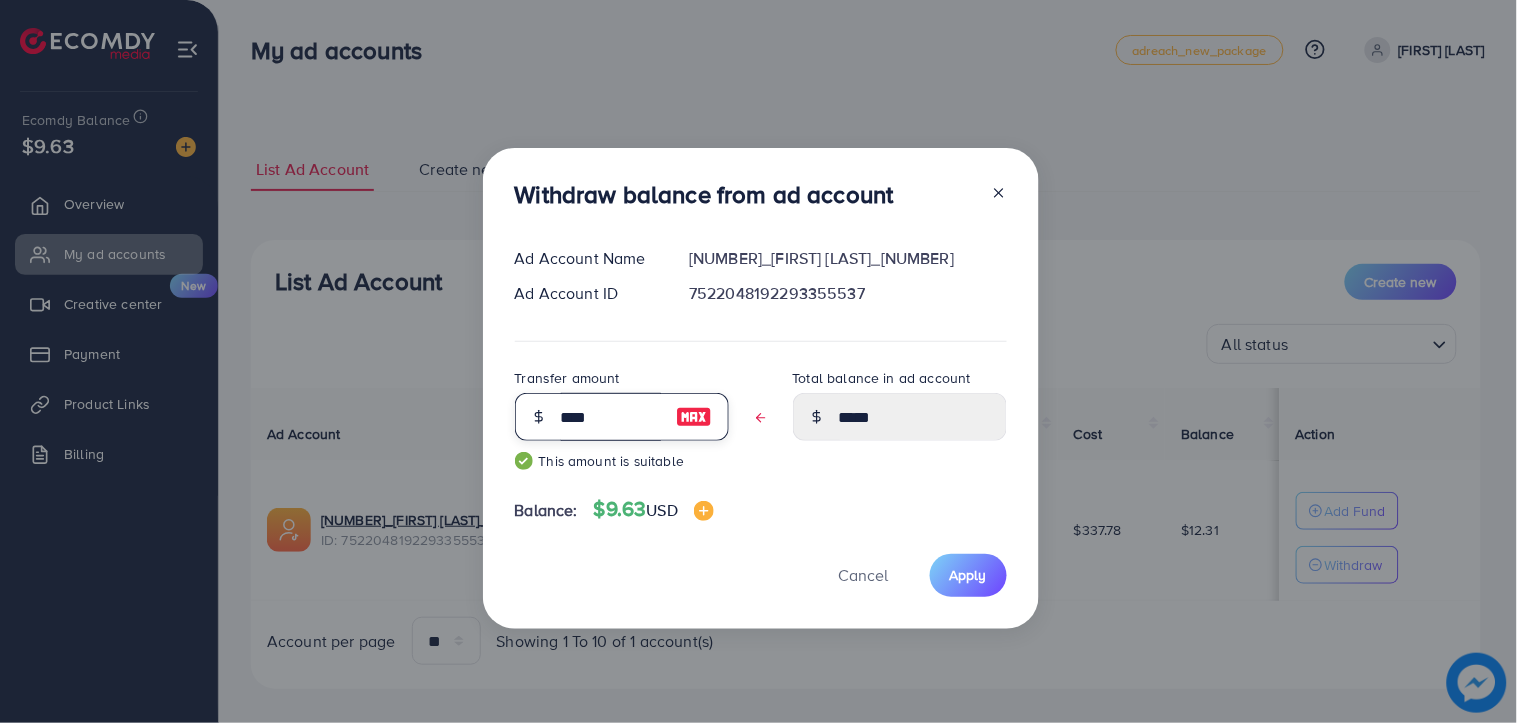 type on "*****" 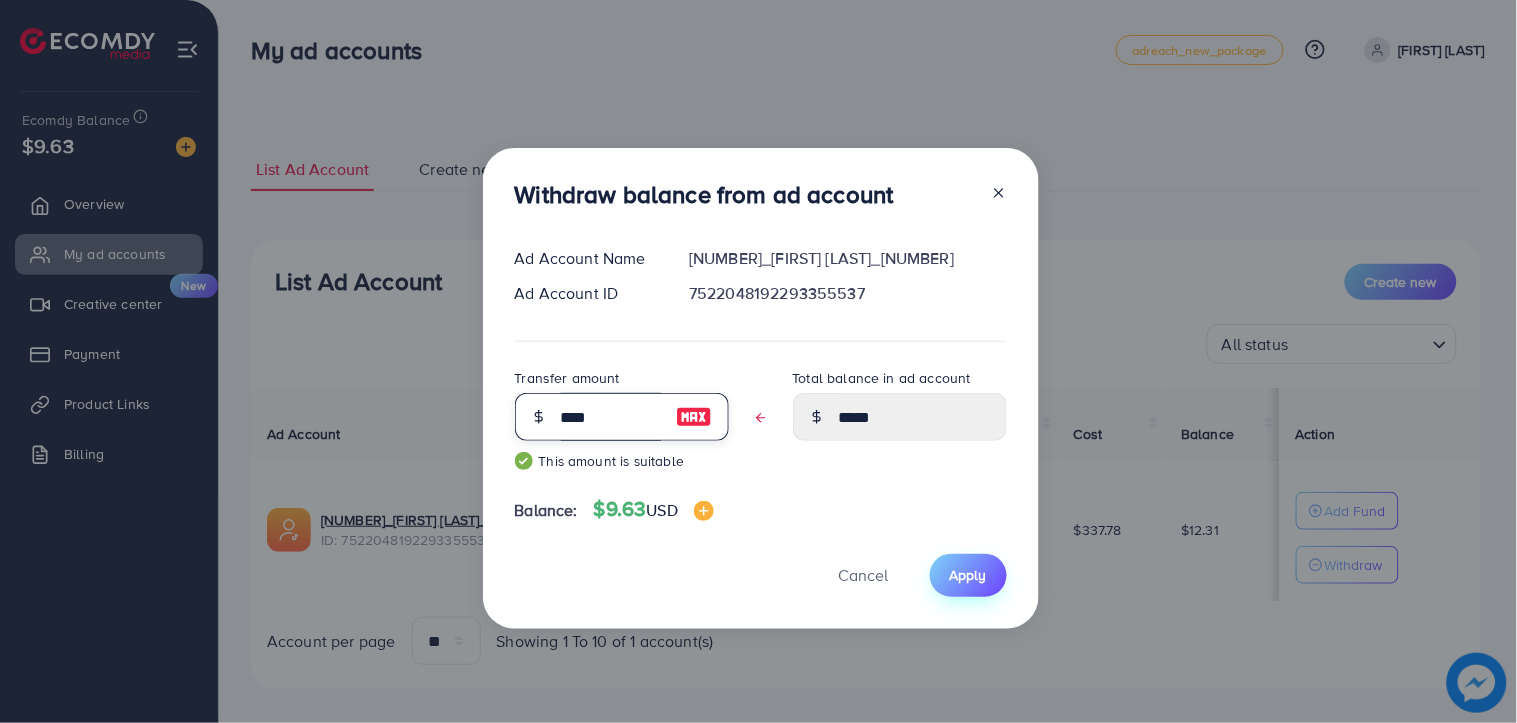 type on "****" 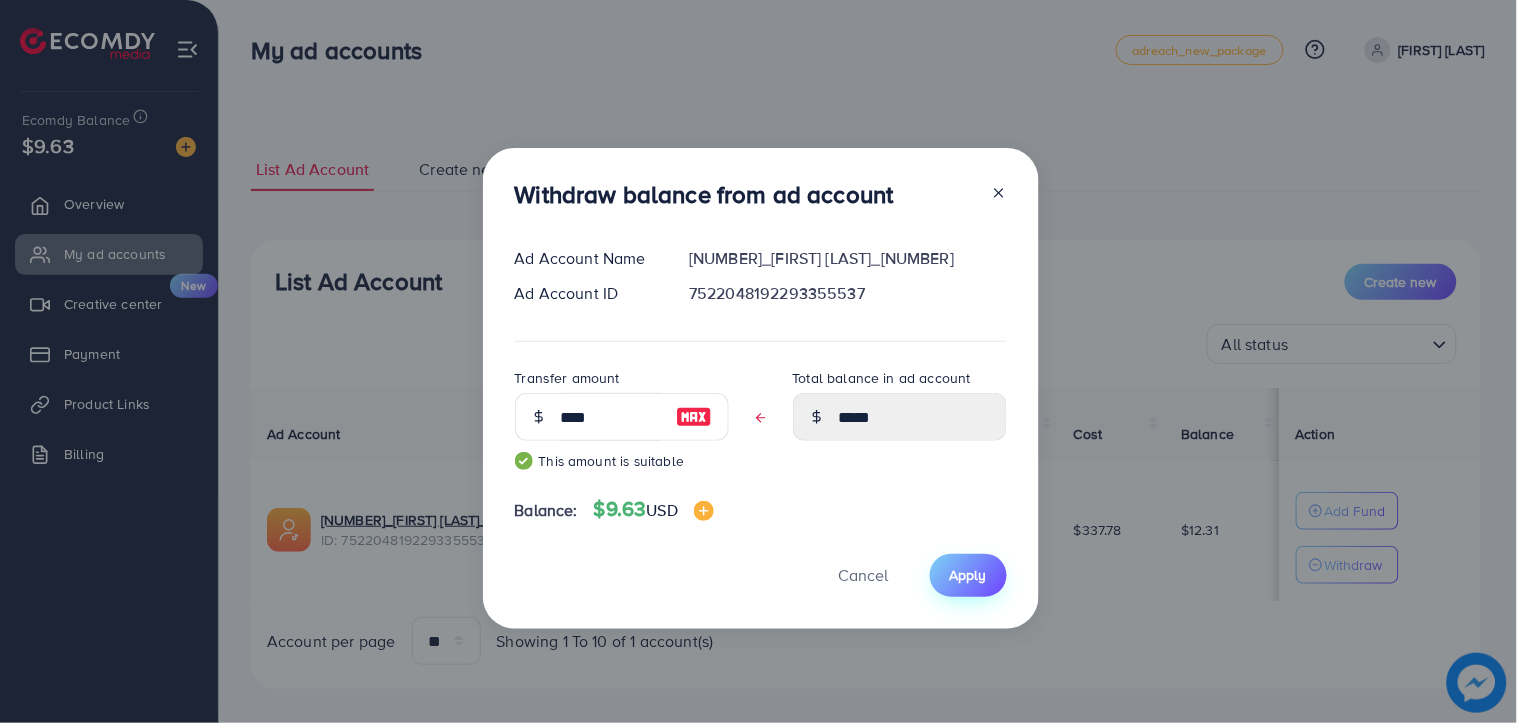 click on "Apply" at bounding box center (968, 575) 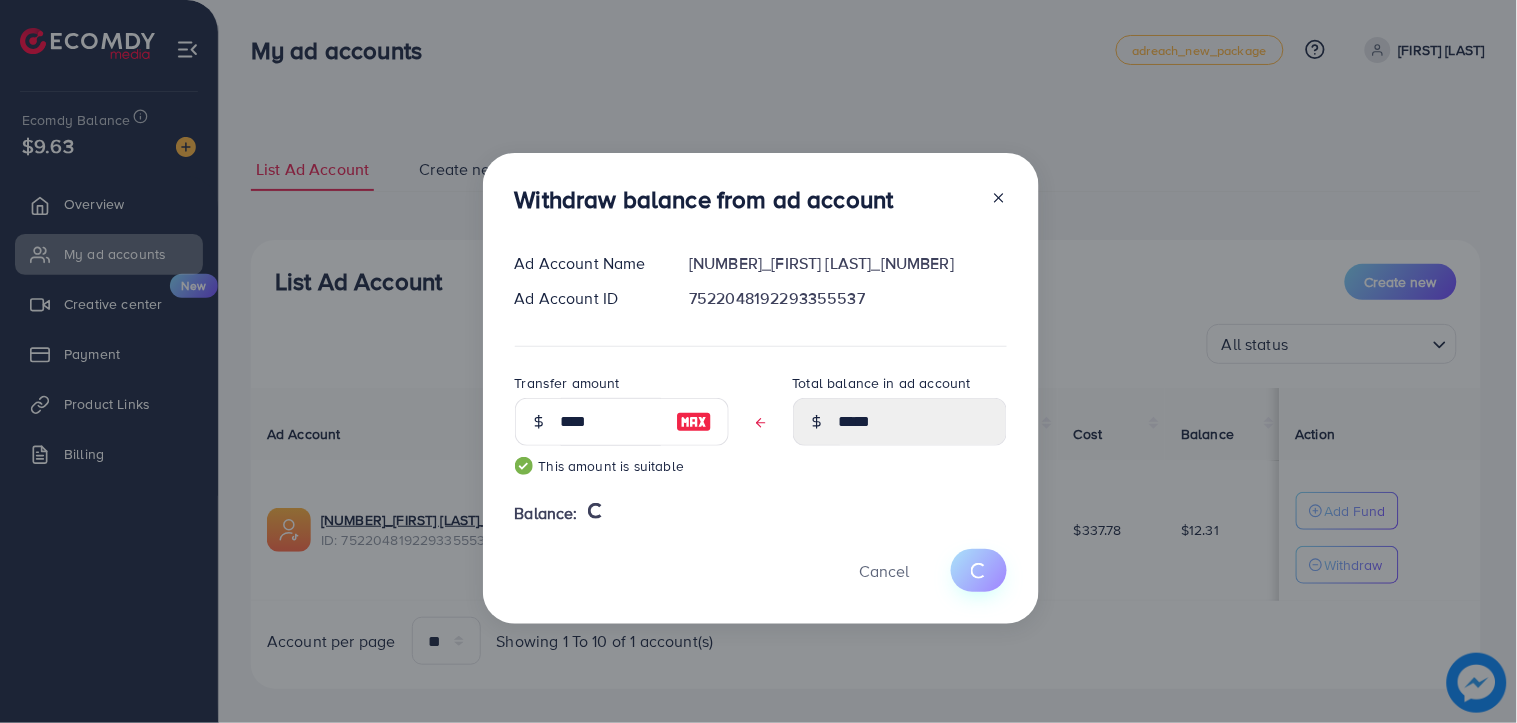 type 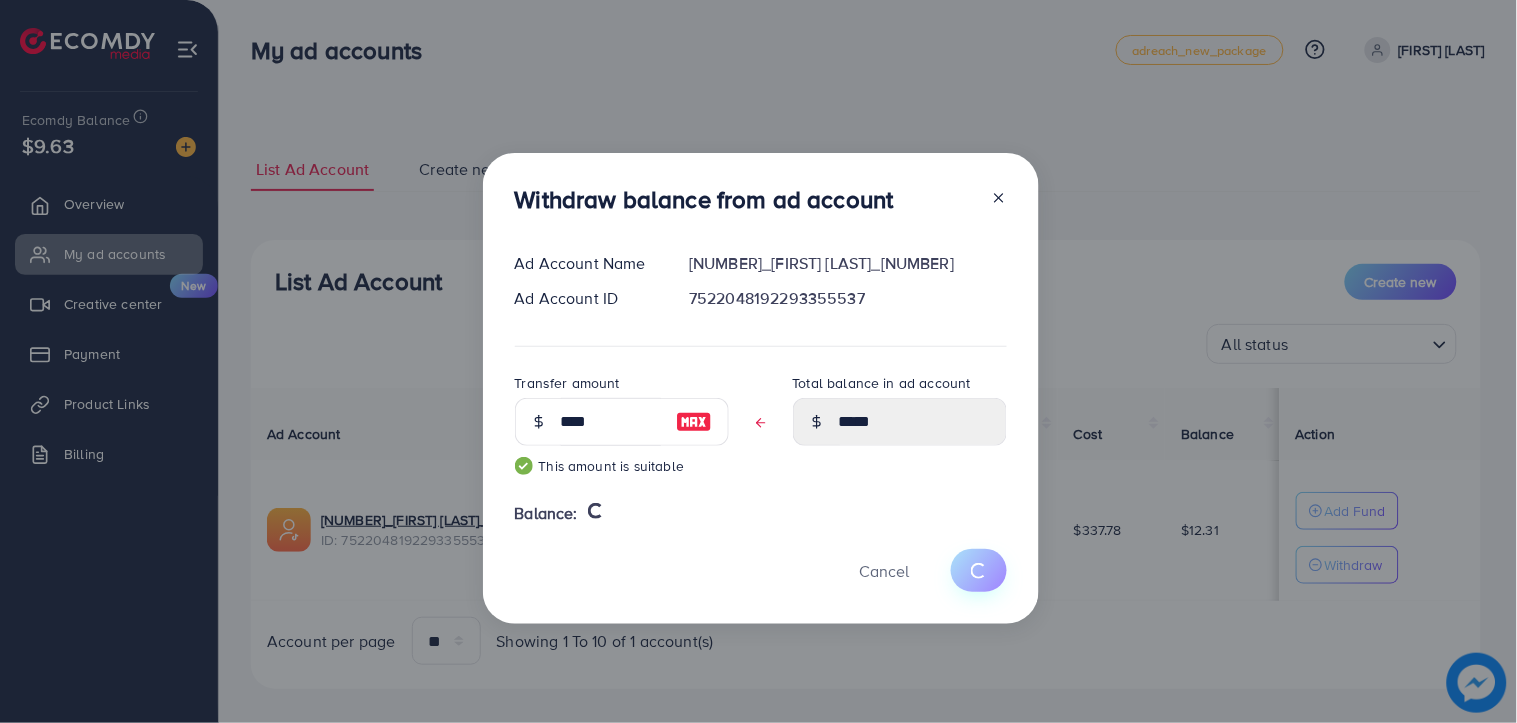 type on "*****" 